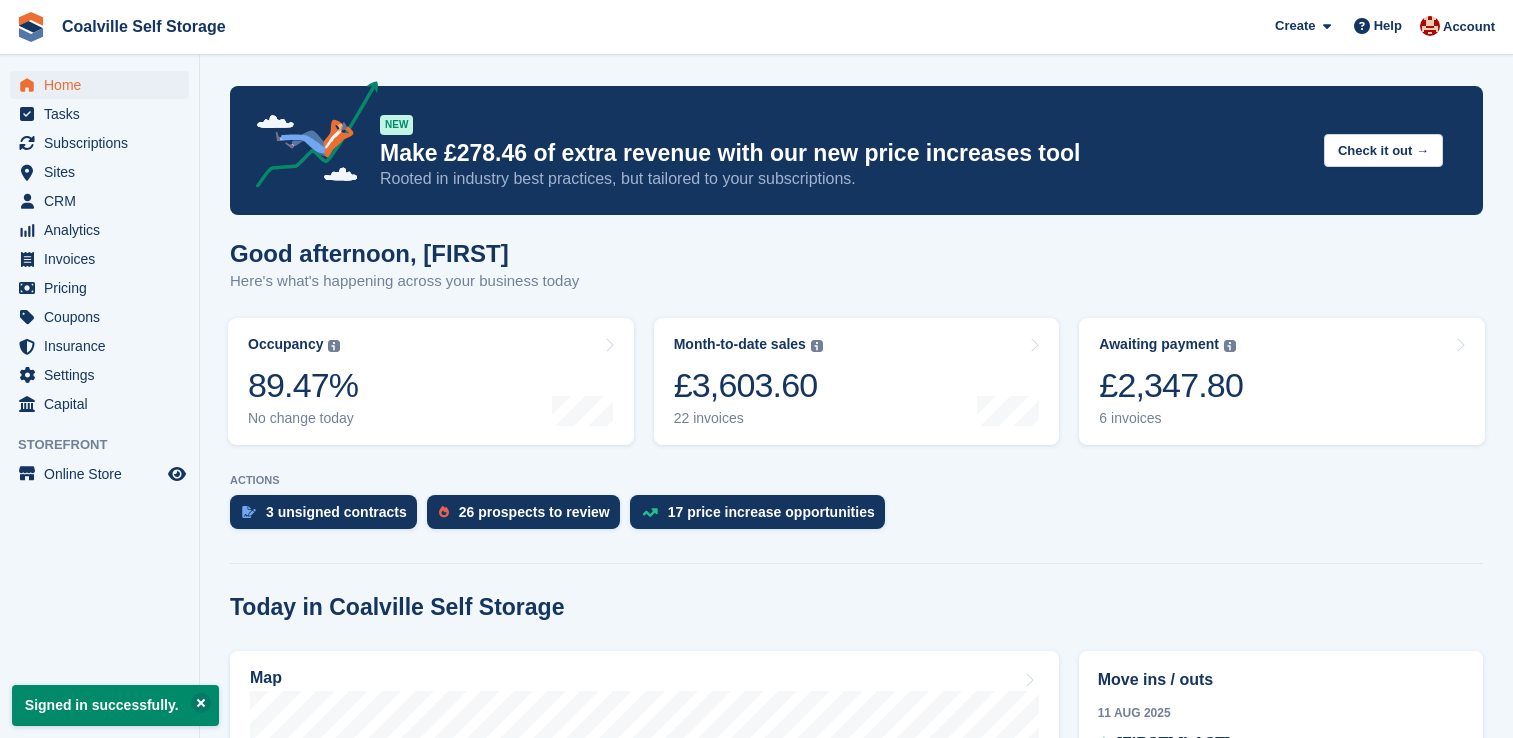 scroll, scrollTop: 0, scrollLeft: 0, axis: both 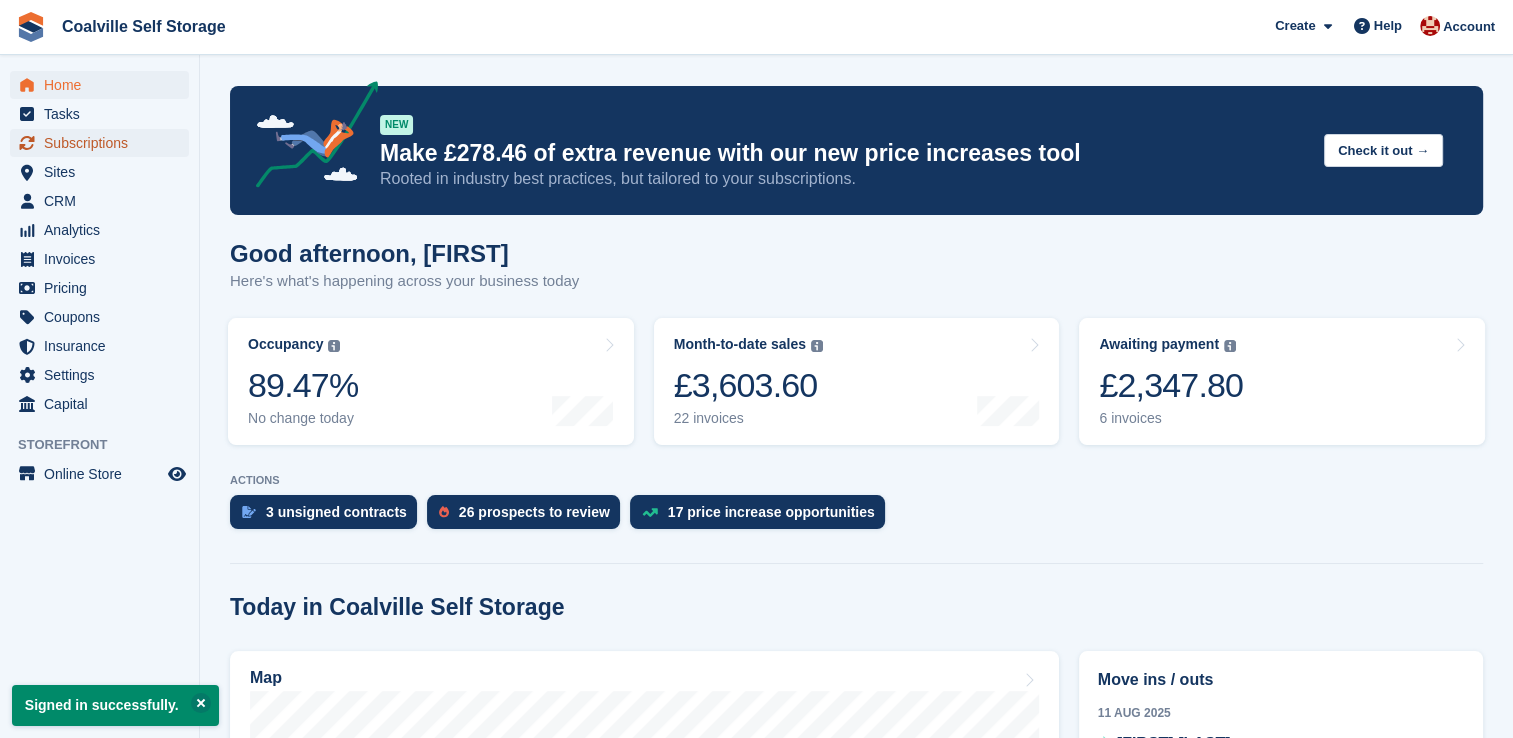 click on "Subscriptions" at bounding box center (104, 143) 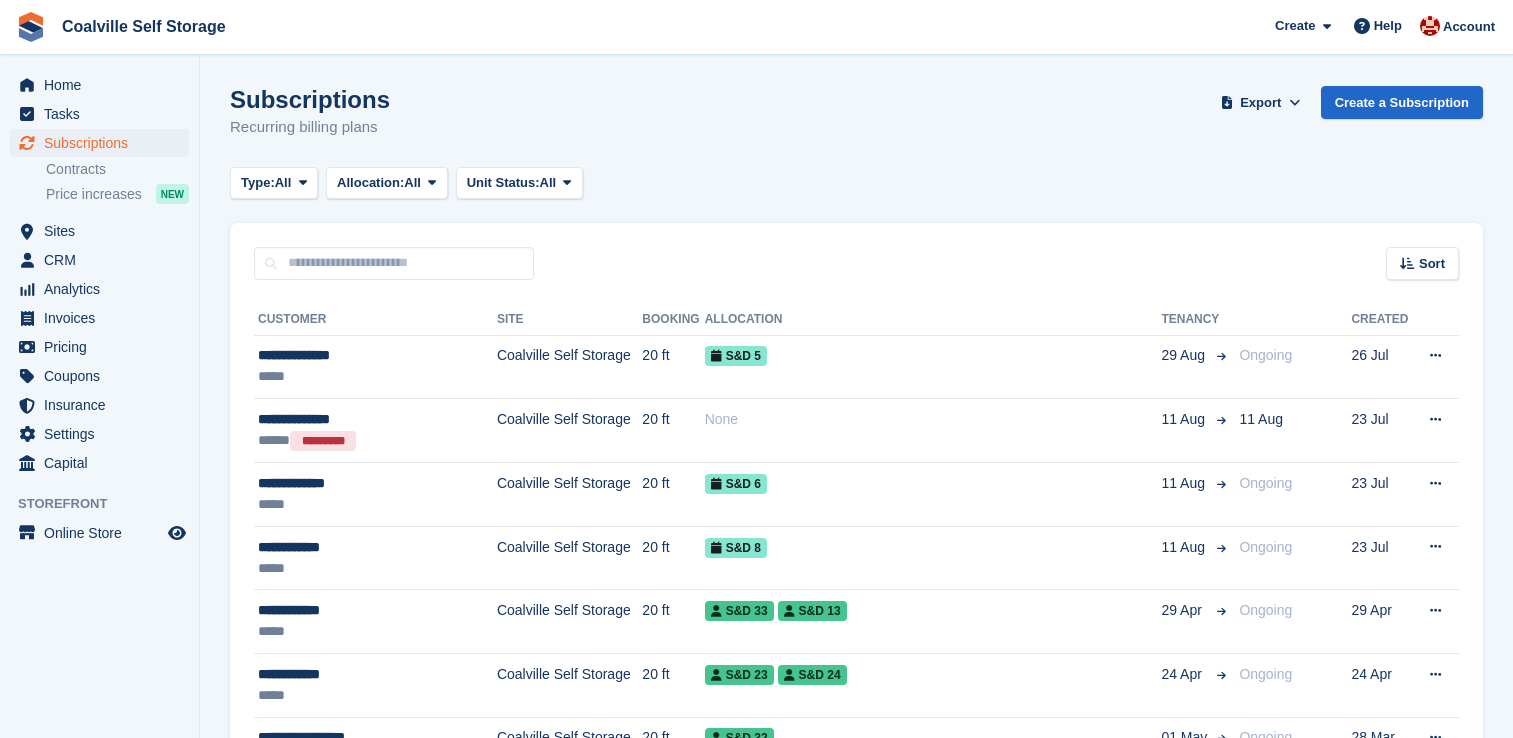 scroll, scrollTop: 0, scrollLeft: 0, axis: both 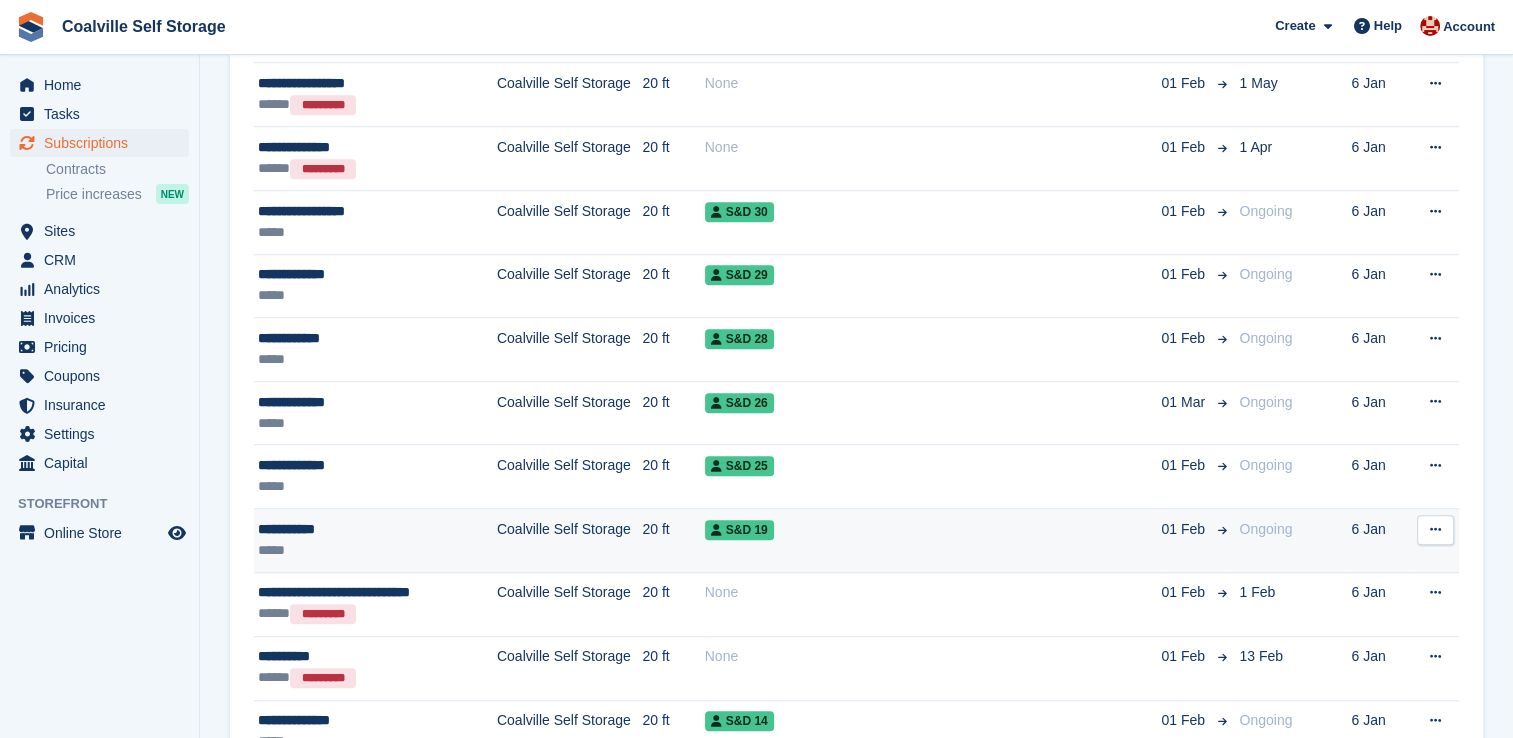 click on "S&D 19" at bounding box center (933, 541) 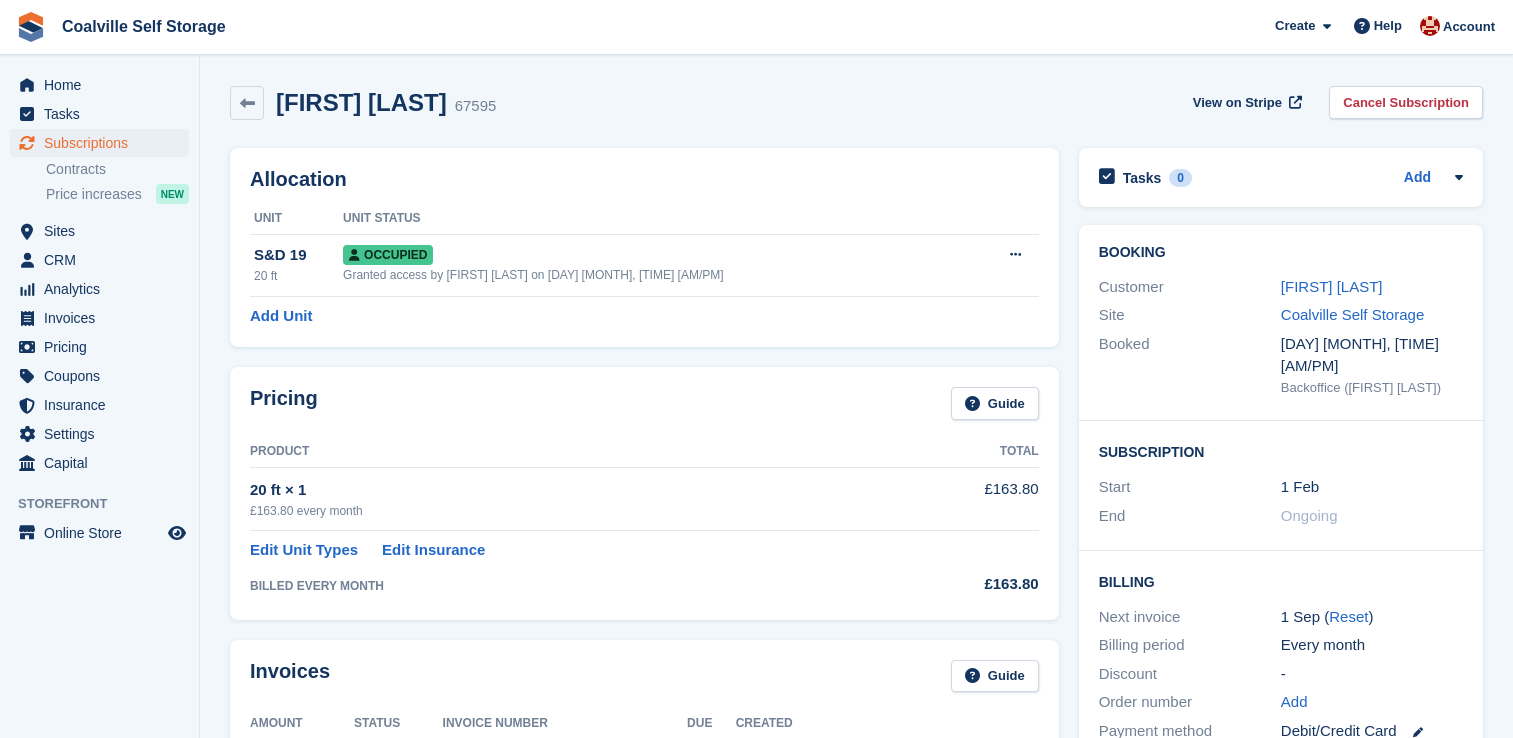 scroll, scrollTop: 0, scrollLeft: 0, axis: both 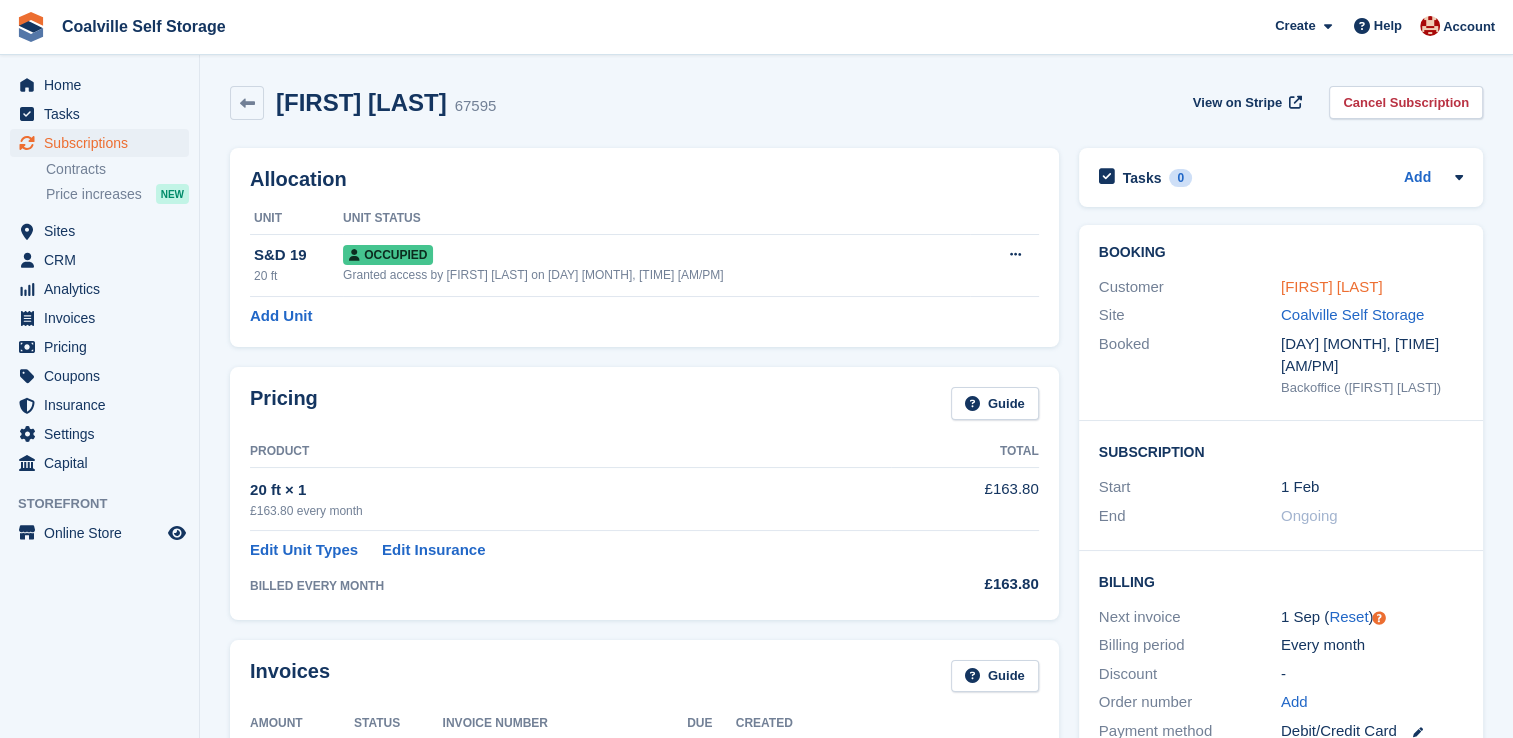 click on "Mark Wilson" at bounding box center [1332, 286] 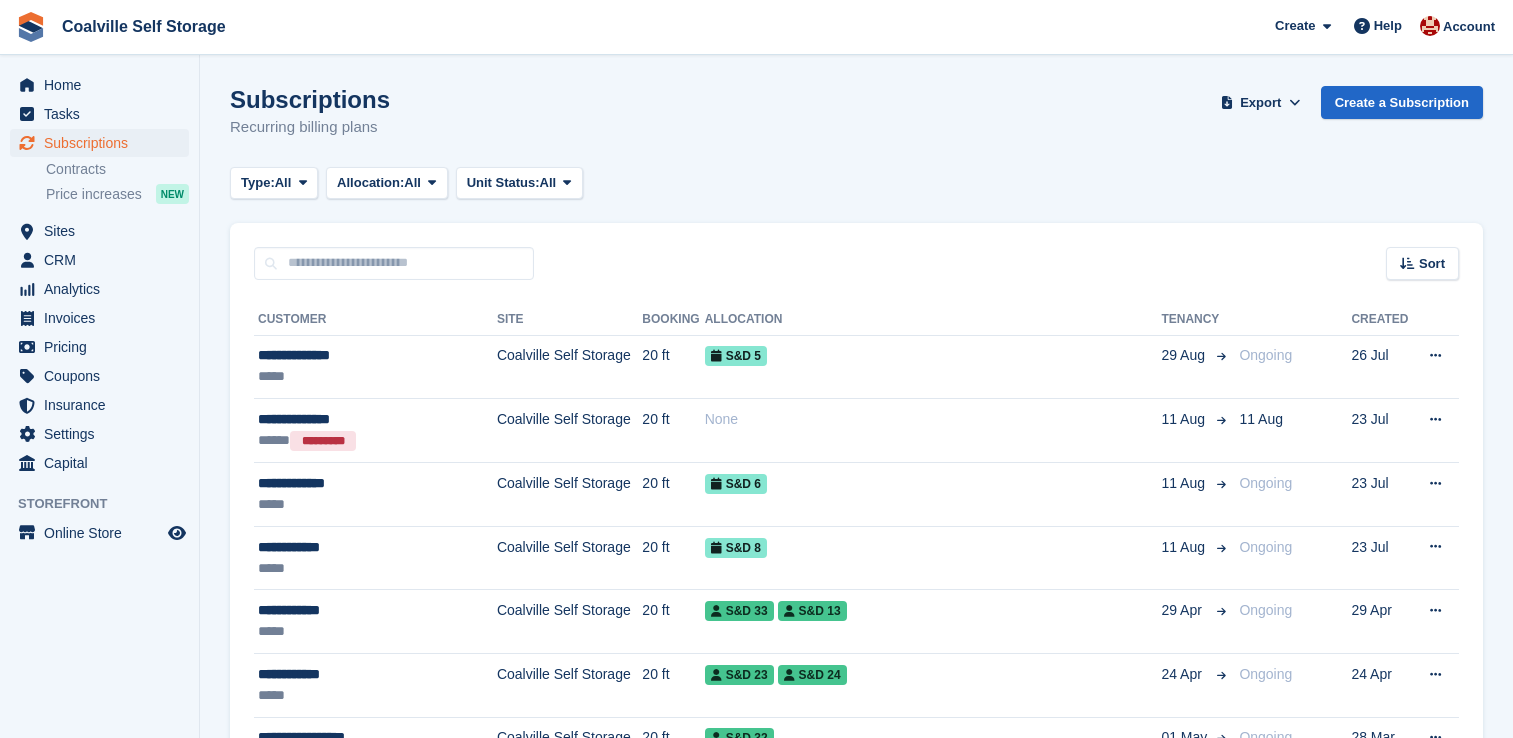 scroll, scrollTop: 1674, scrollLeft: 0, axis: vertical 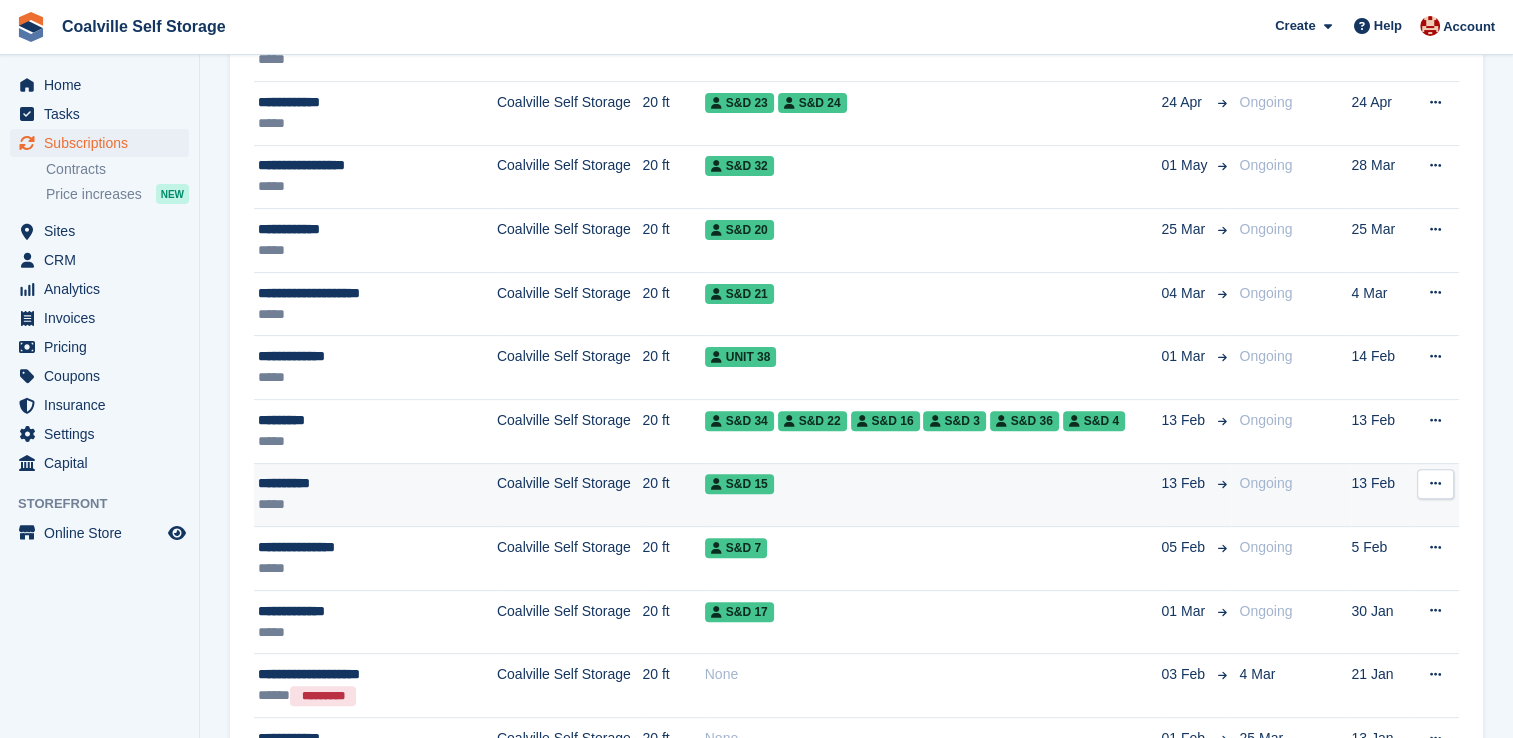 click on "**********" at bounding box center (368, 483) 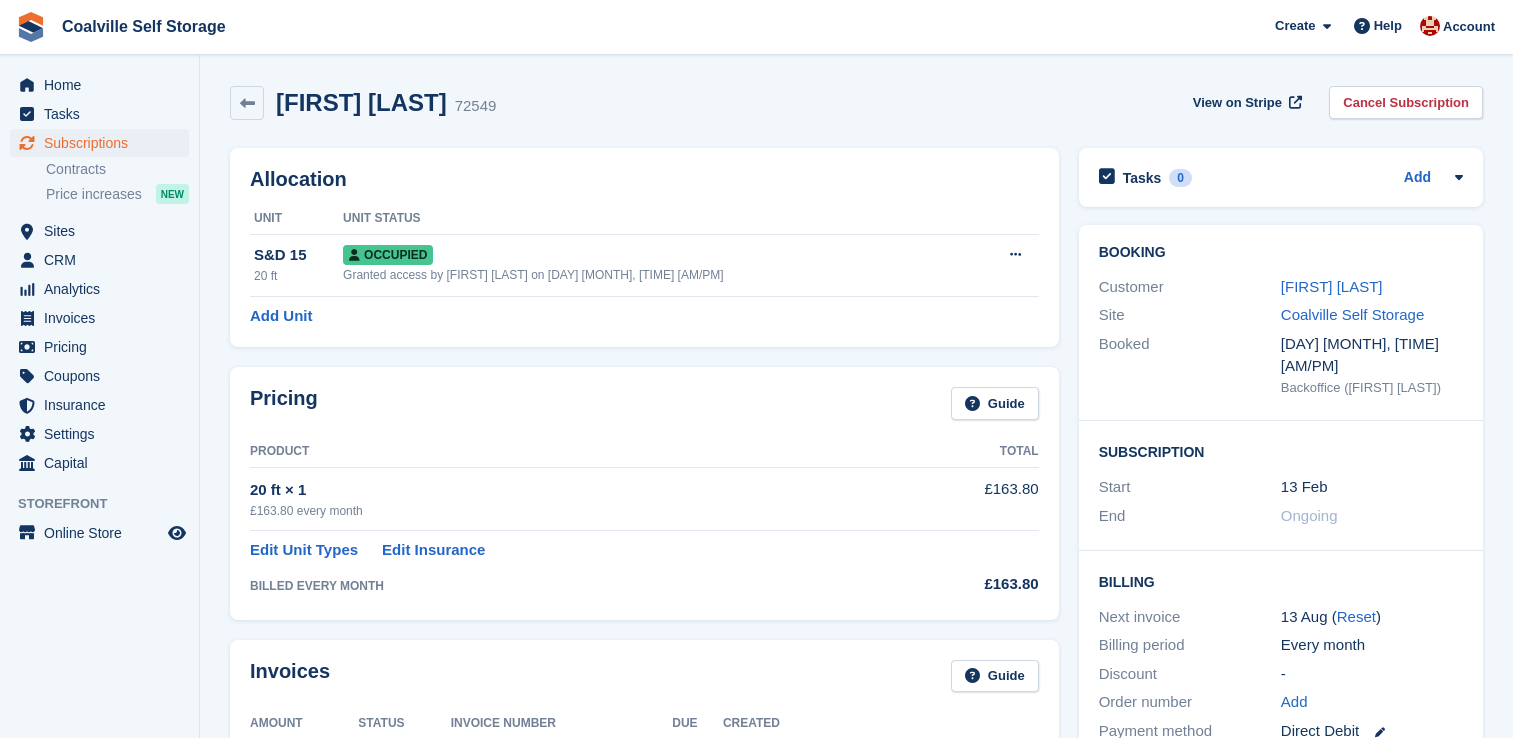 scroll, scrollTop: 0, scrollLeft: 0, axis: both 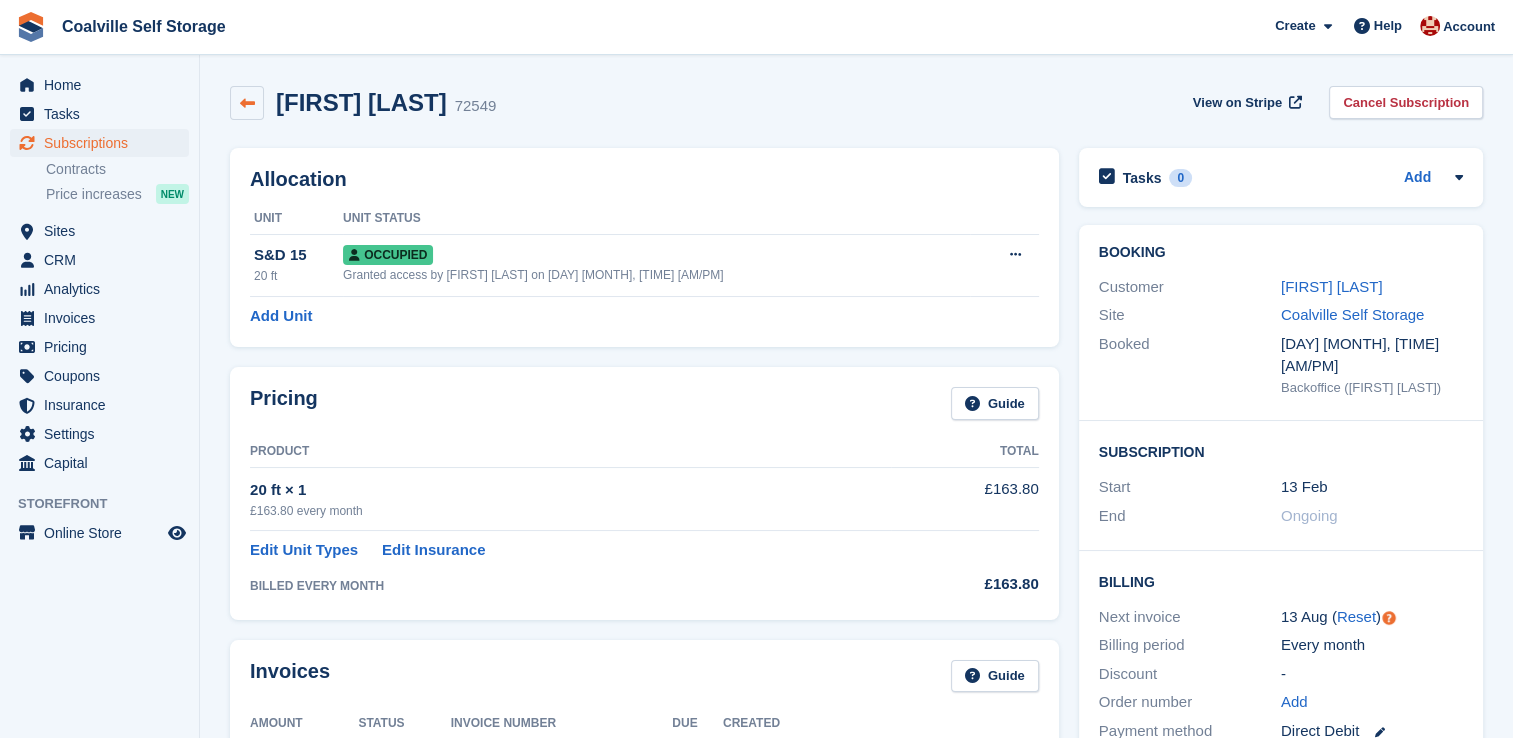 click at bounding box center (247, 103) 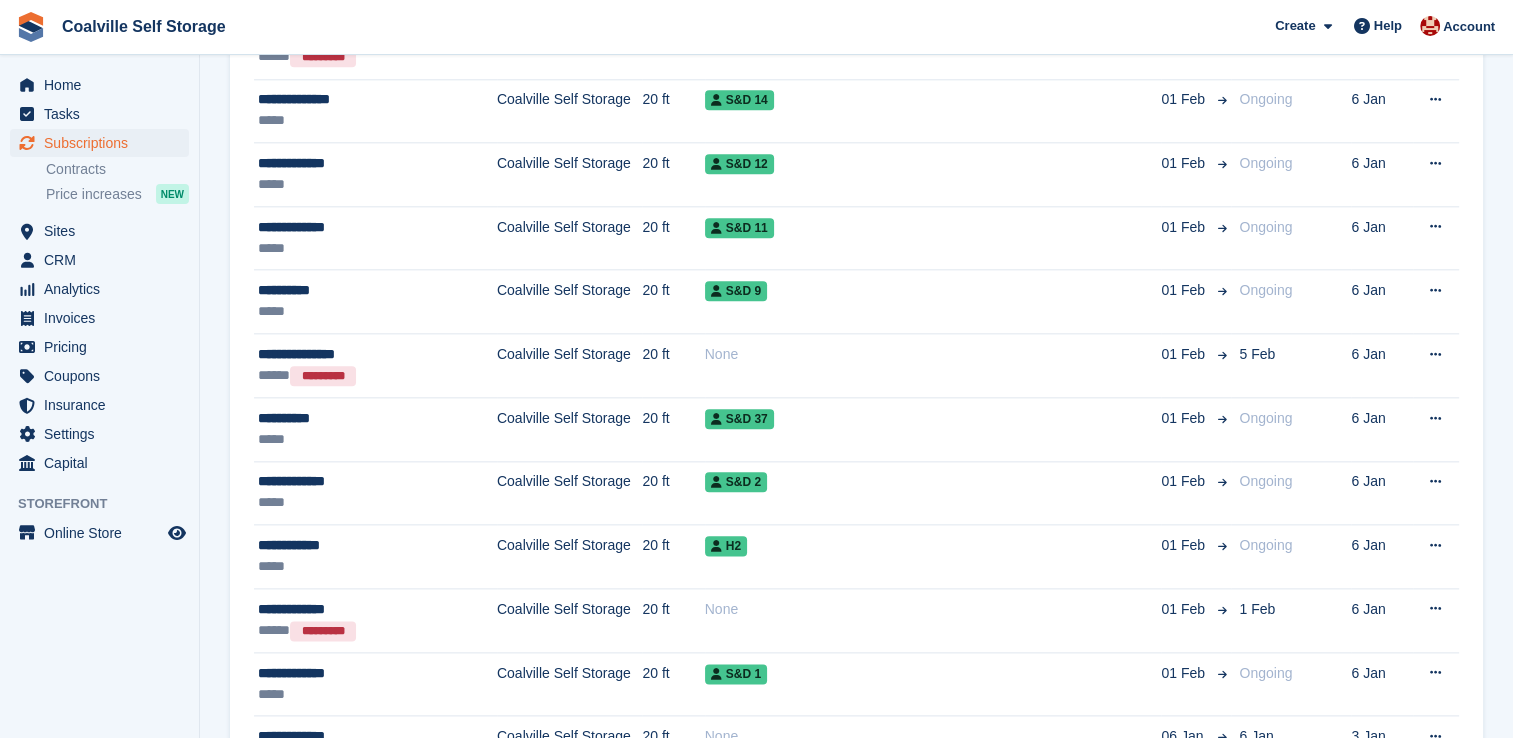 scroll, scrollTop: 2302, scrollLeft: 0, axis: vertical 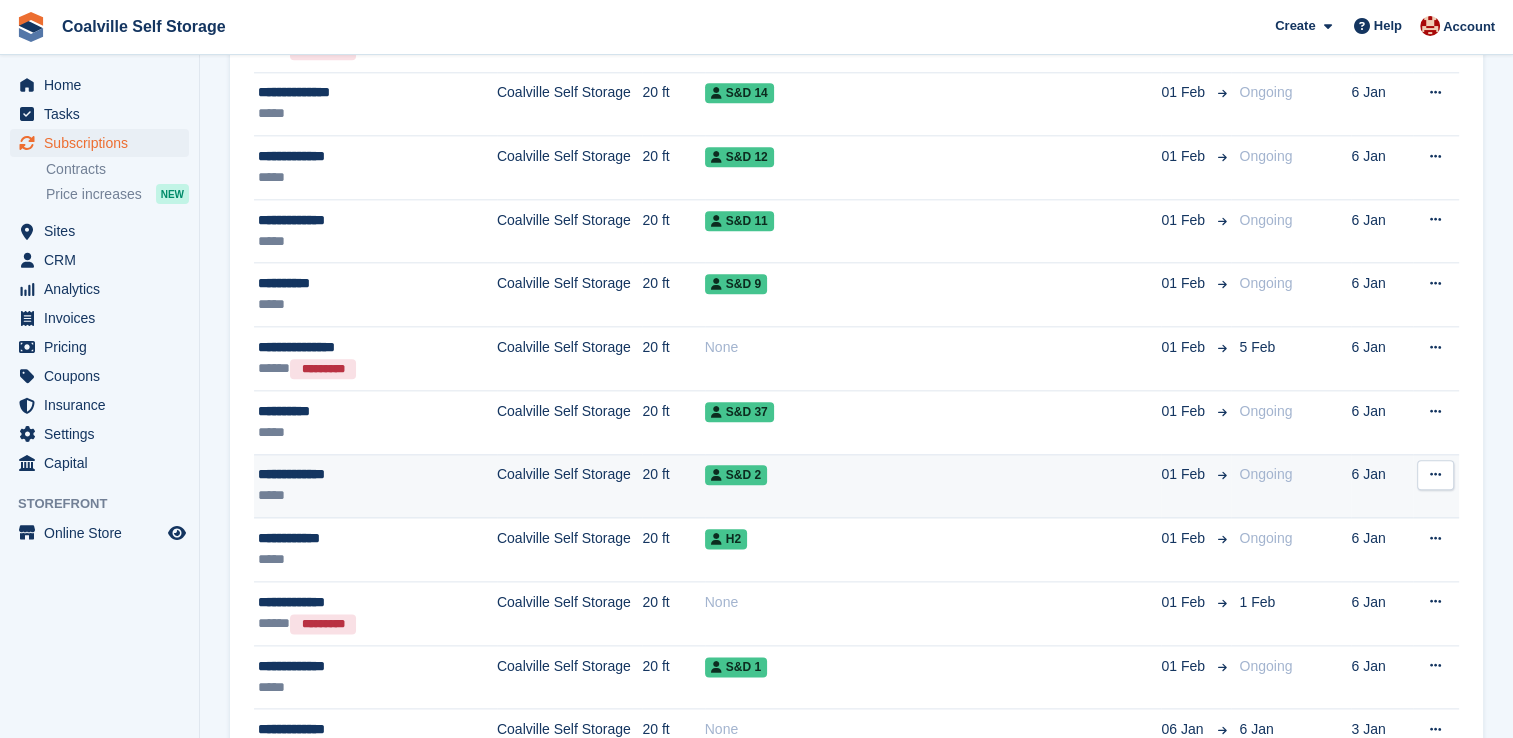 click on "S&D 2" at bounding box center (933, 486) 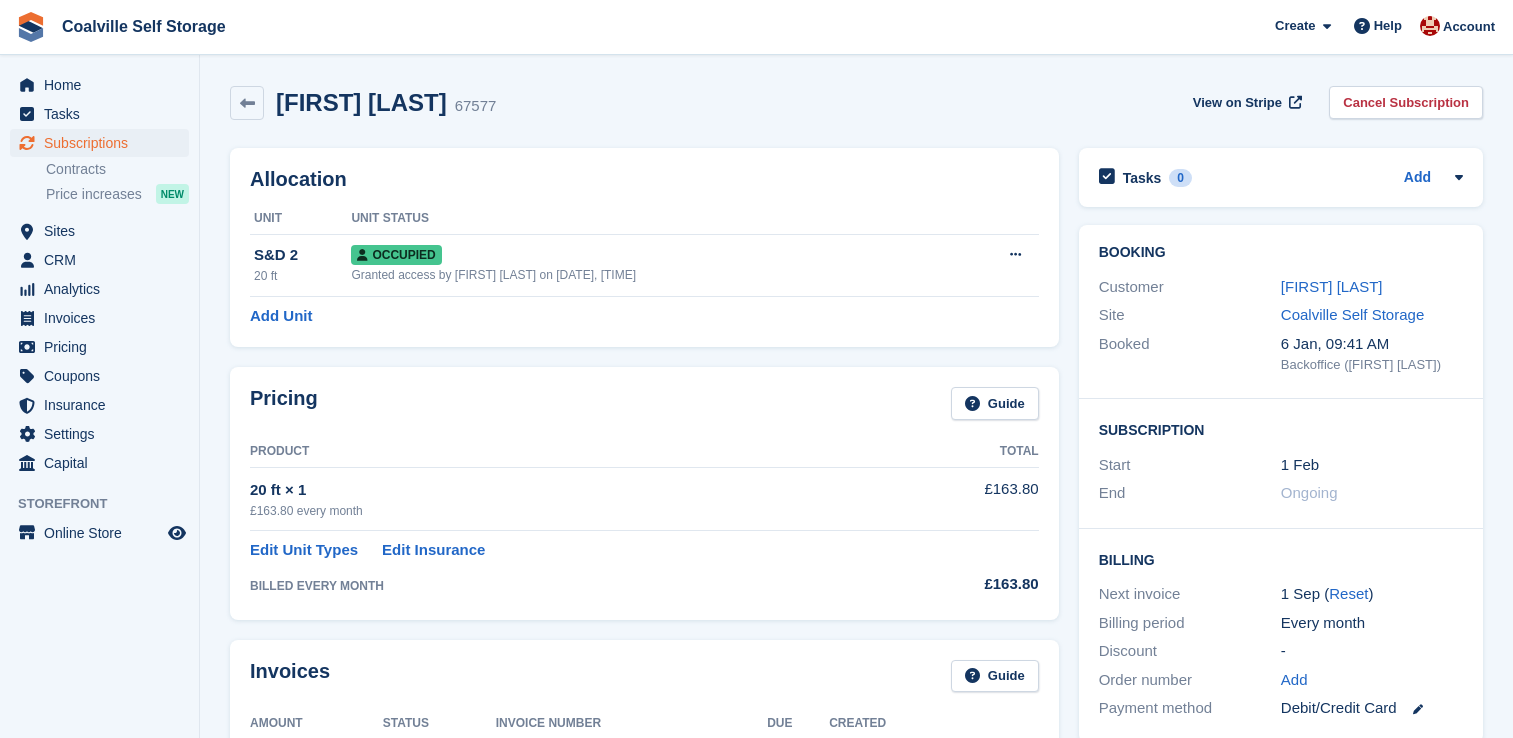 scroll, scrollTop: 0, scrollLeft: 0, axis: both 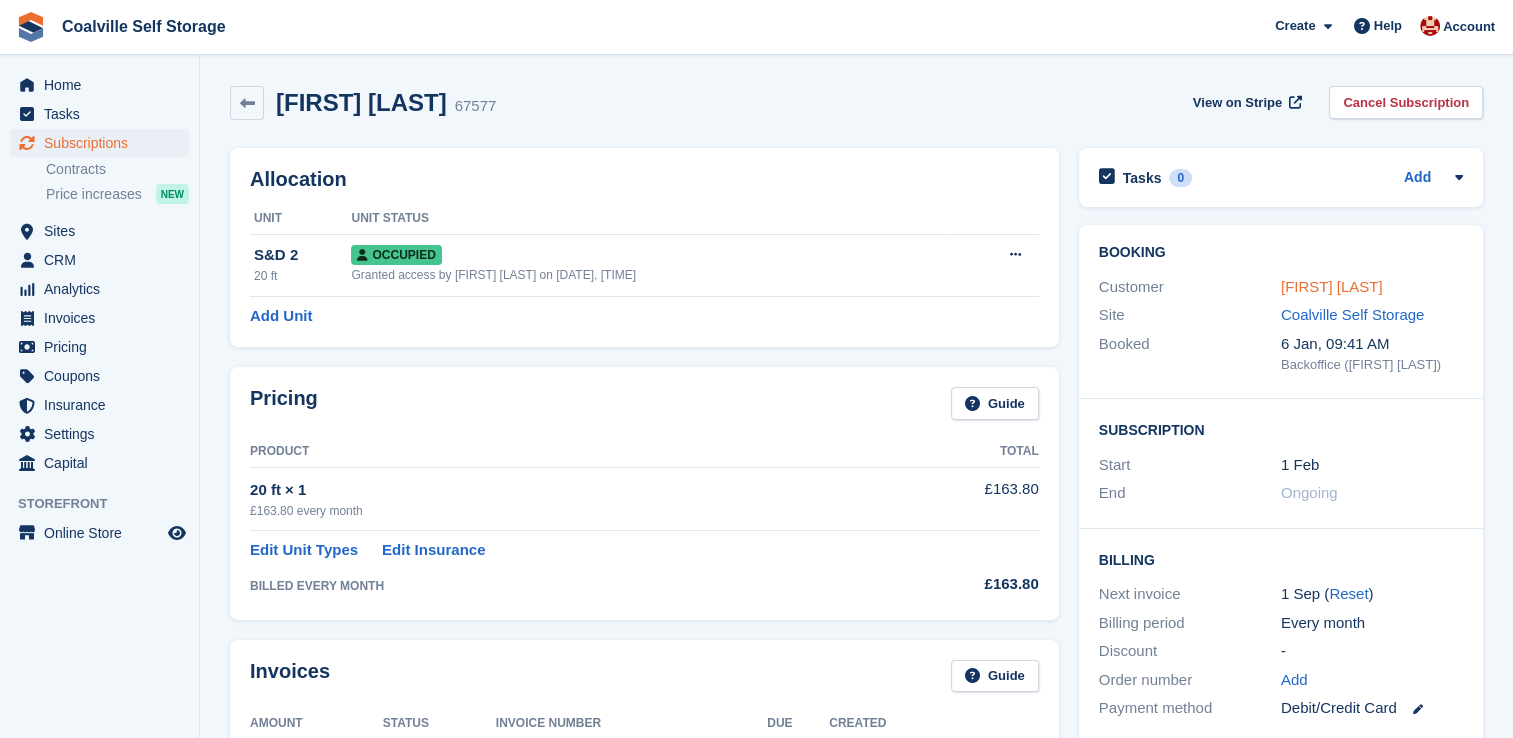 click on "[FIRST] [LAST]" at bounding box center [1332, 286] 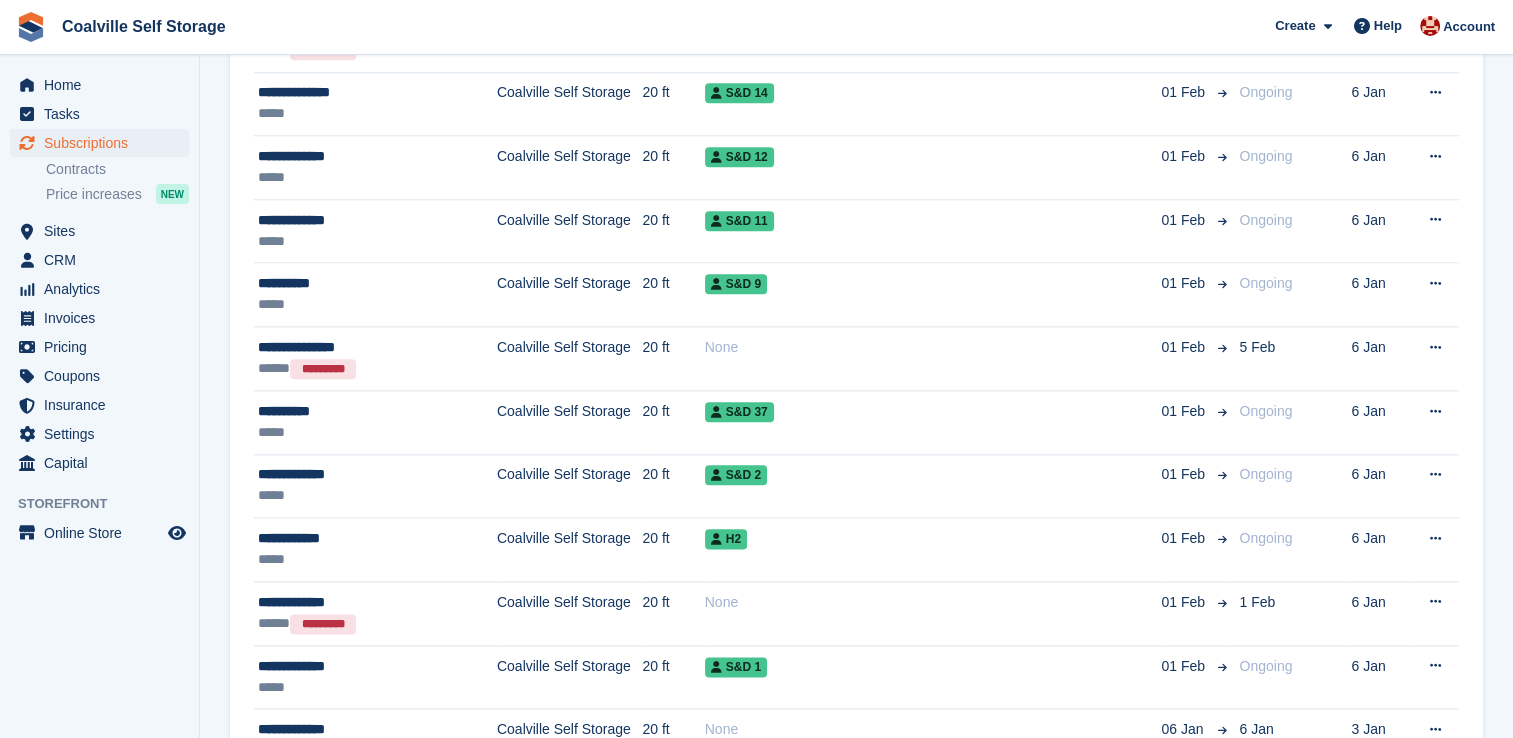 scroll, scrollTop: 2302, scrollLeft: 0, axis: vertical 